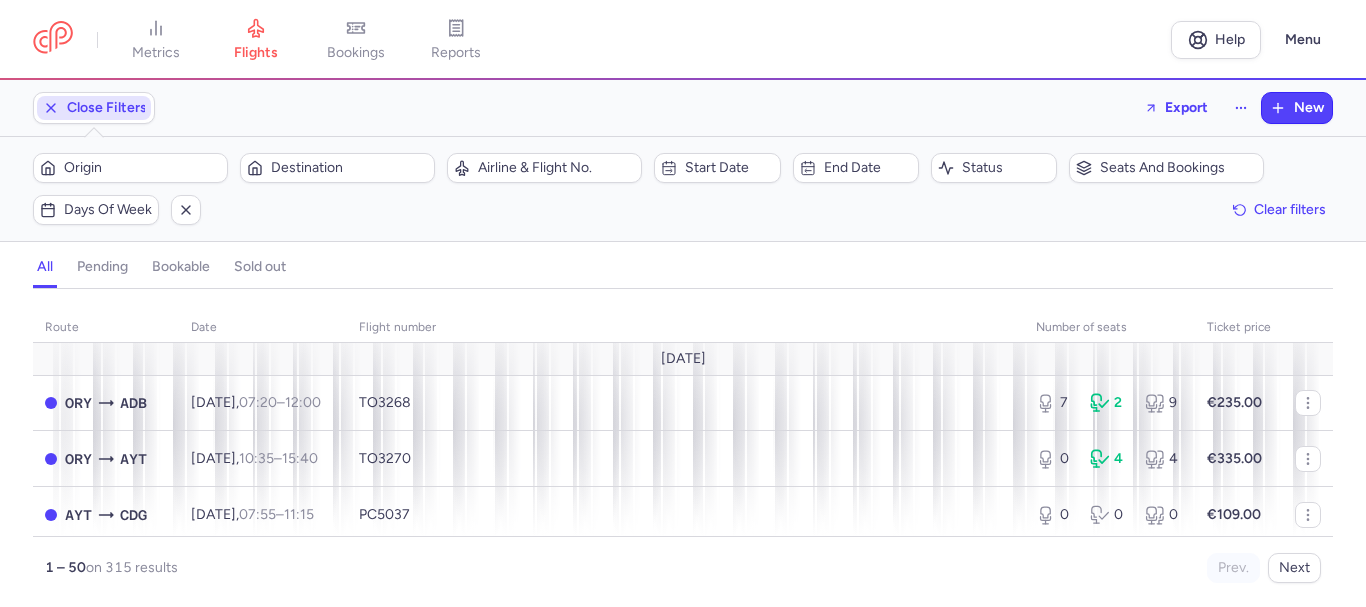scroll, scrollTop: 0, scrollLeft: 0, axis: both 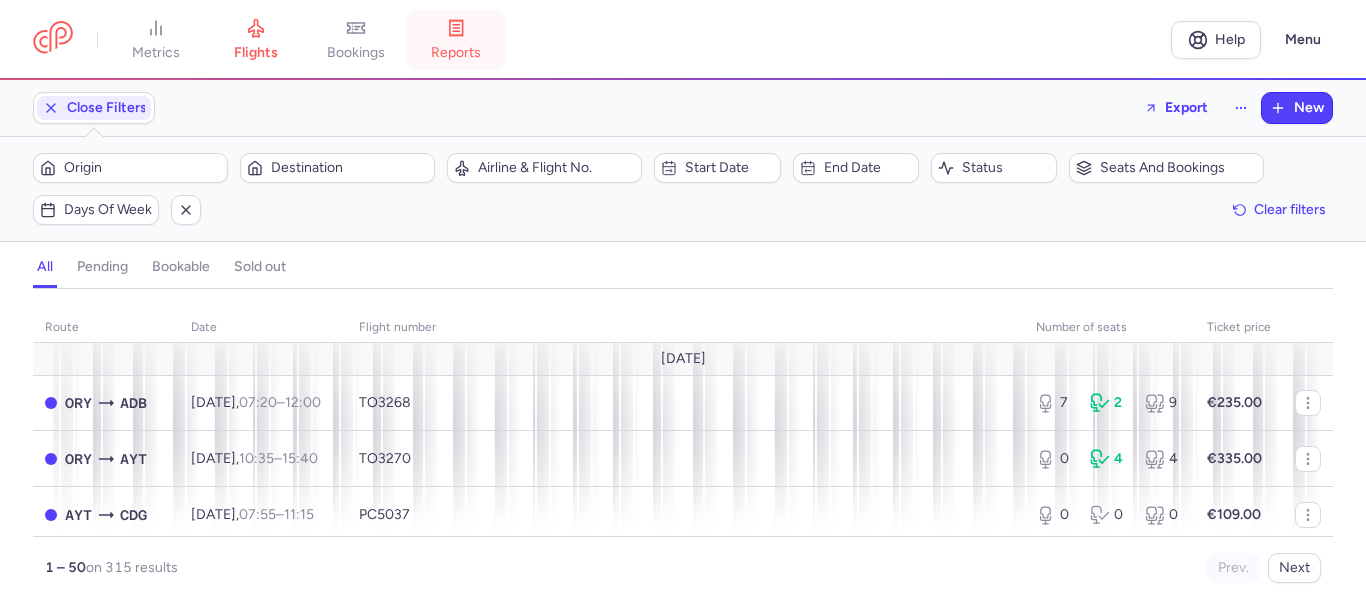 click on "reports" at bounding box center [456, 40] 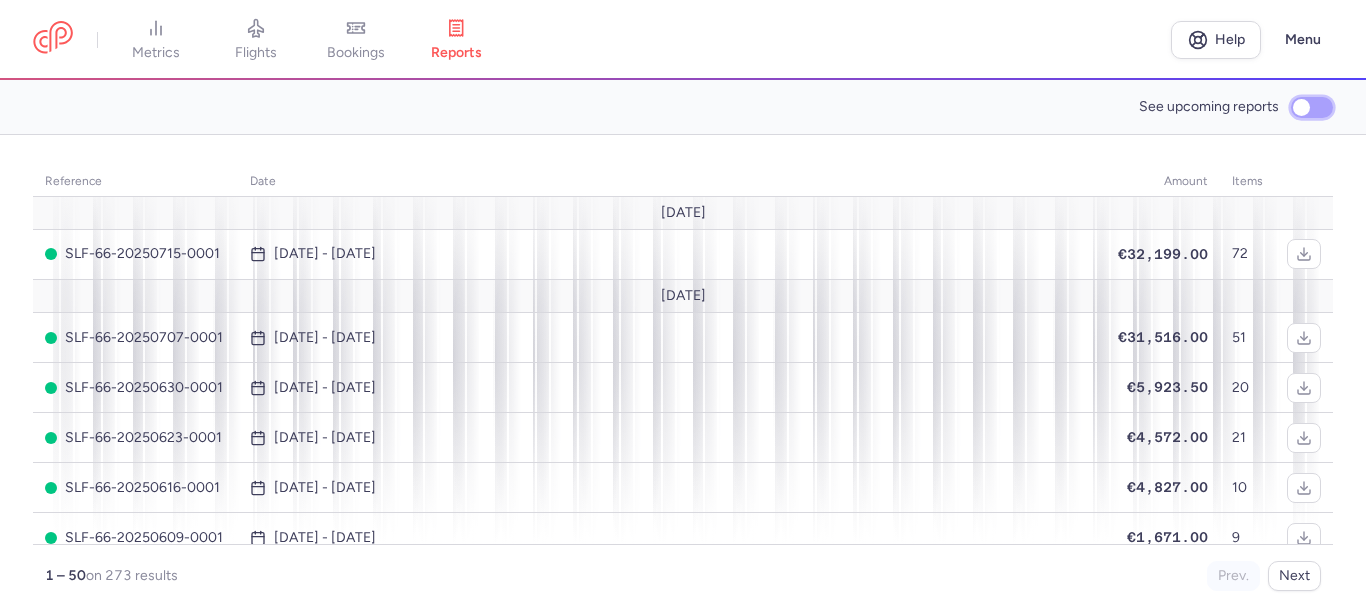 click on "See upcoming reports" at bounding box center [1312, 107] 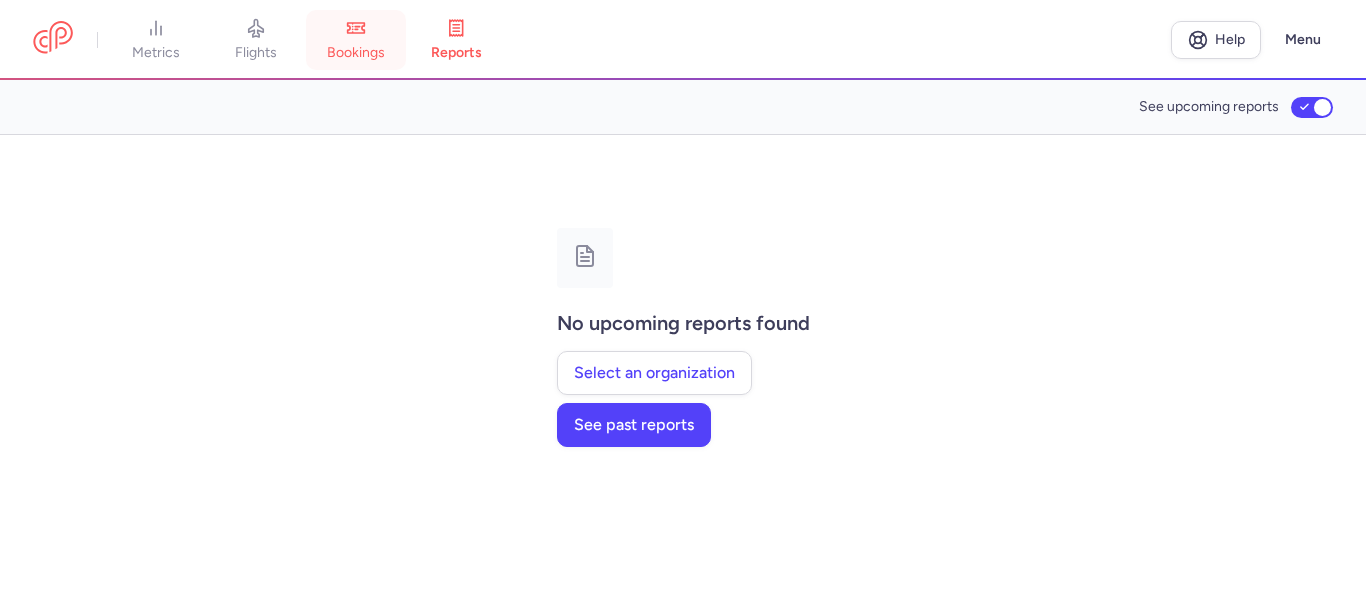 click on "bookings" at bounding box center (356, 40) 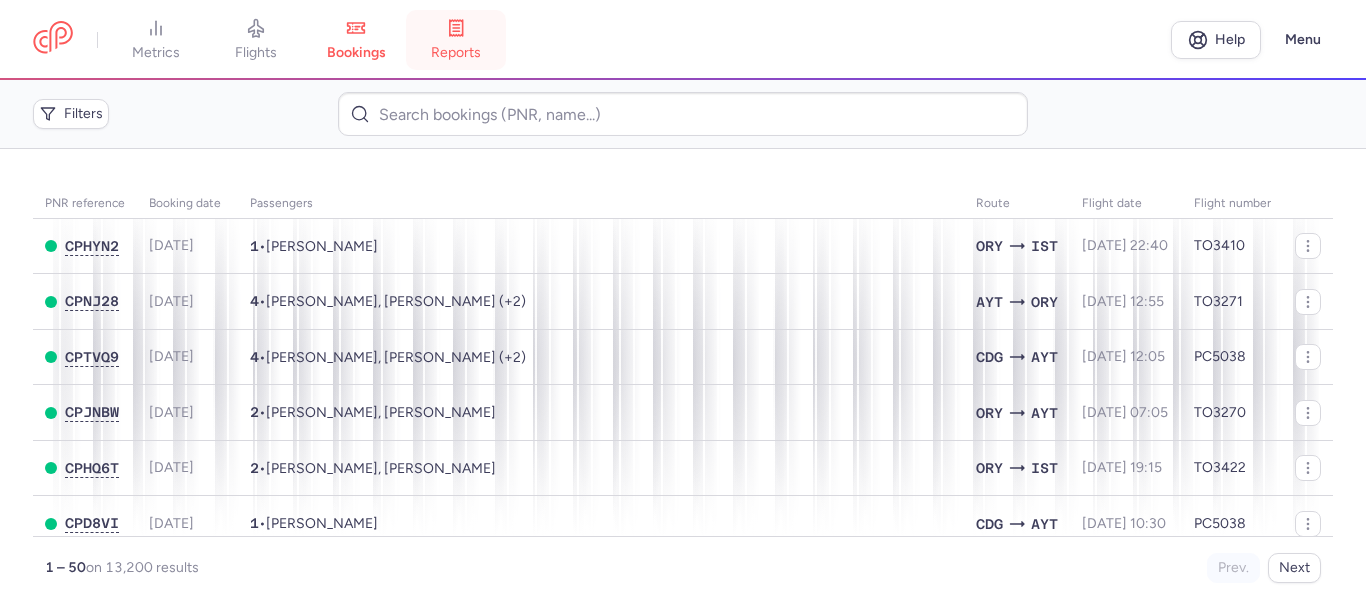 click on "reports" at bounding box center [456, 40] 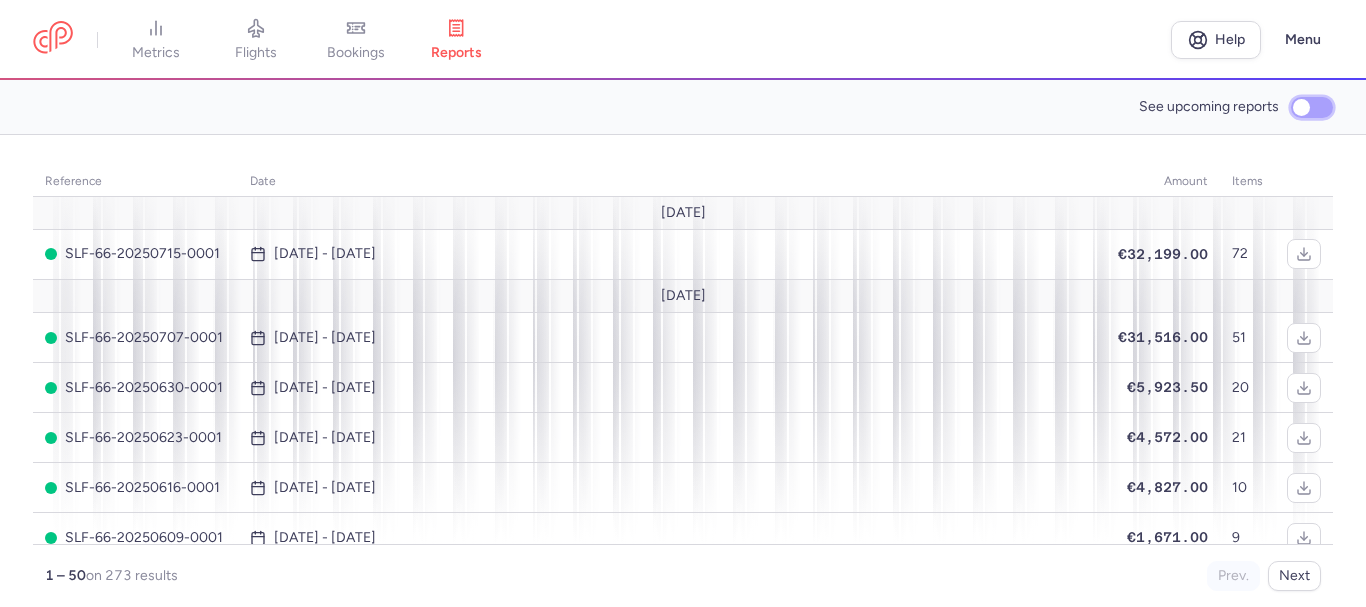 click on "See upcoming reports" at bounding box center (1312, 107) 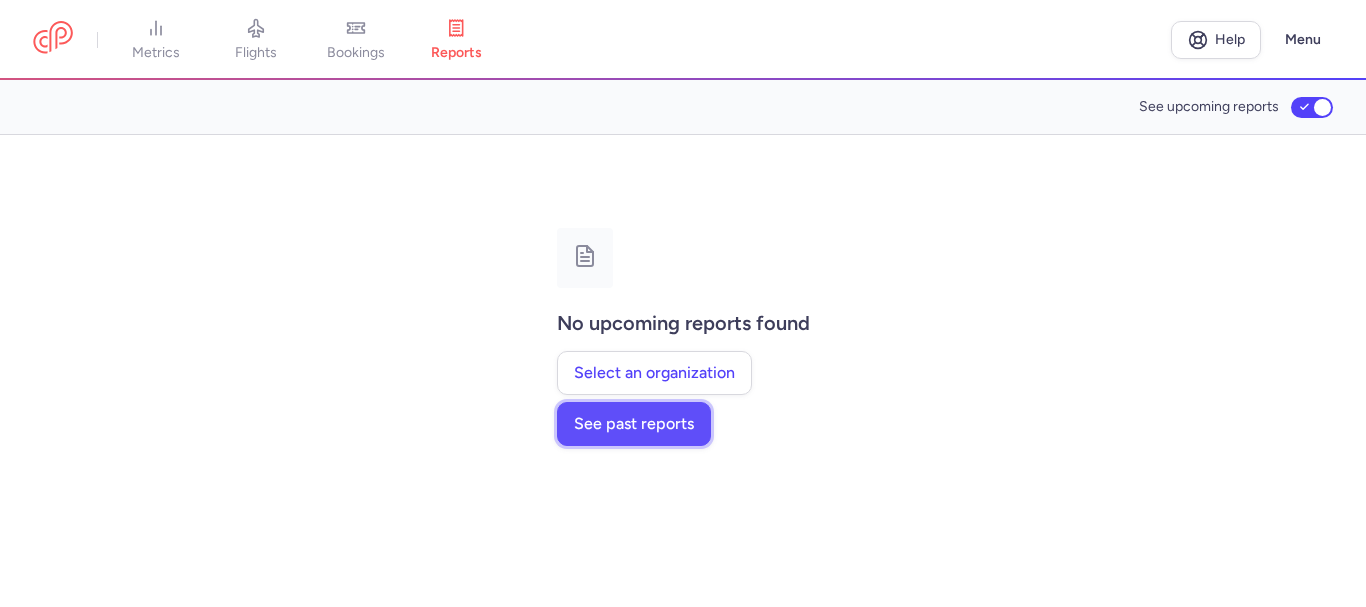 click on "See past reports" at bounding box center [634, 424] 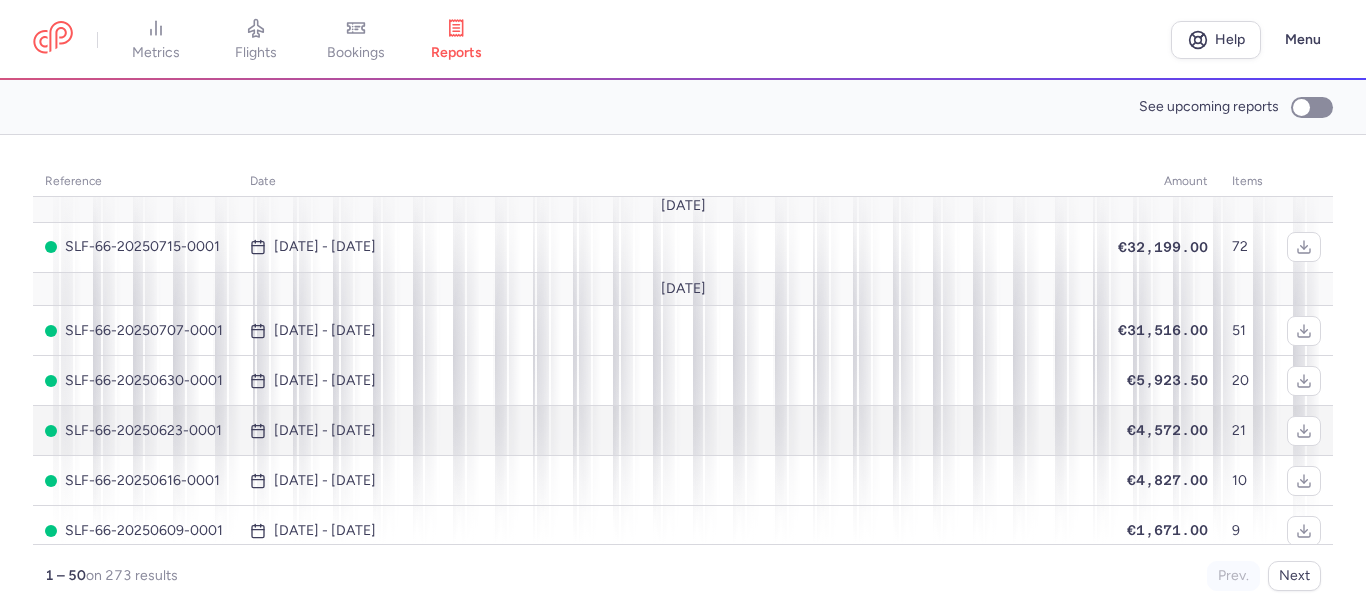 scroll, scrollTop: 0, scrollLeft: 0, axis: both 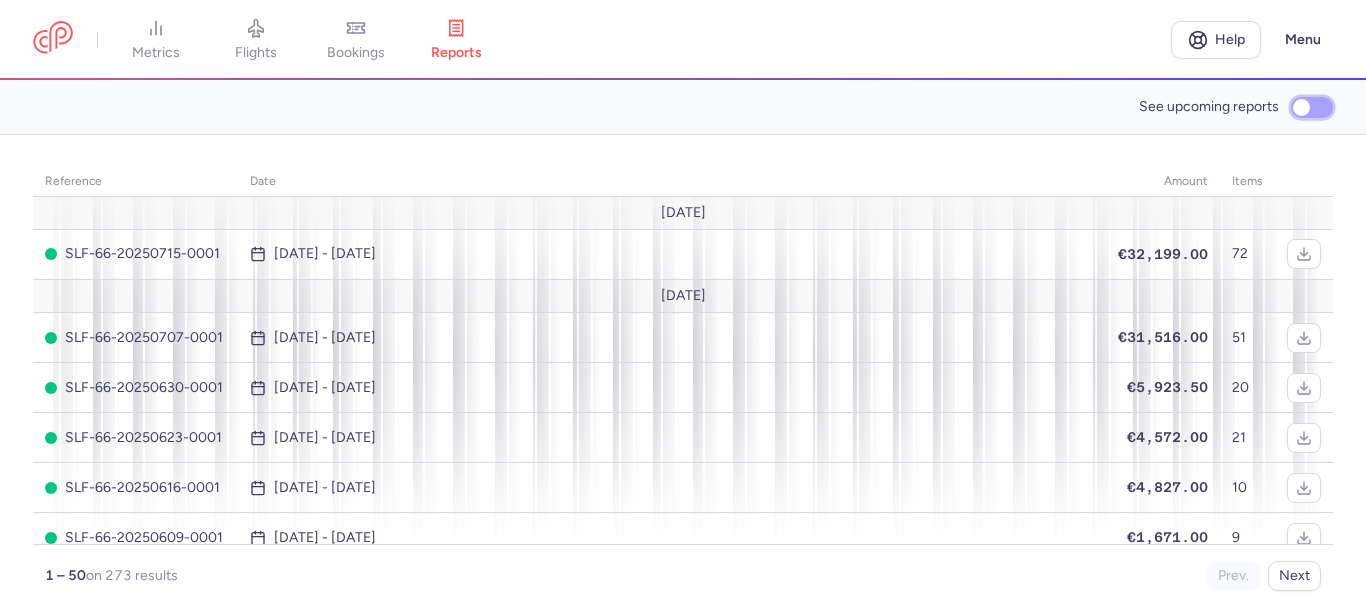 click on "See upcoming reports" at bounding box center [1312, 107] 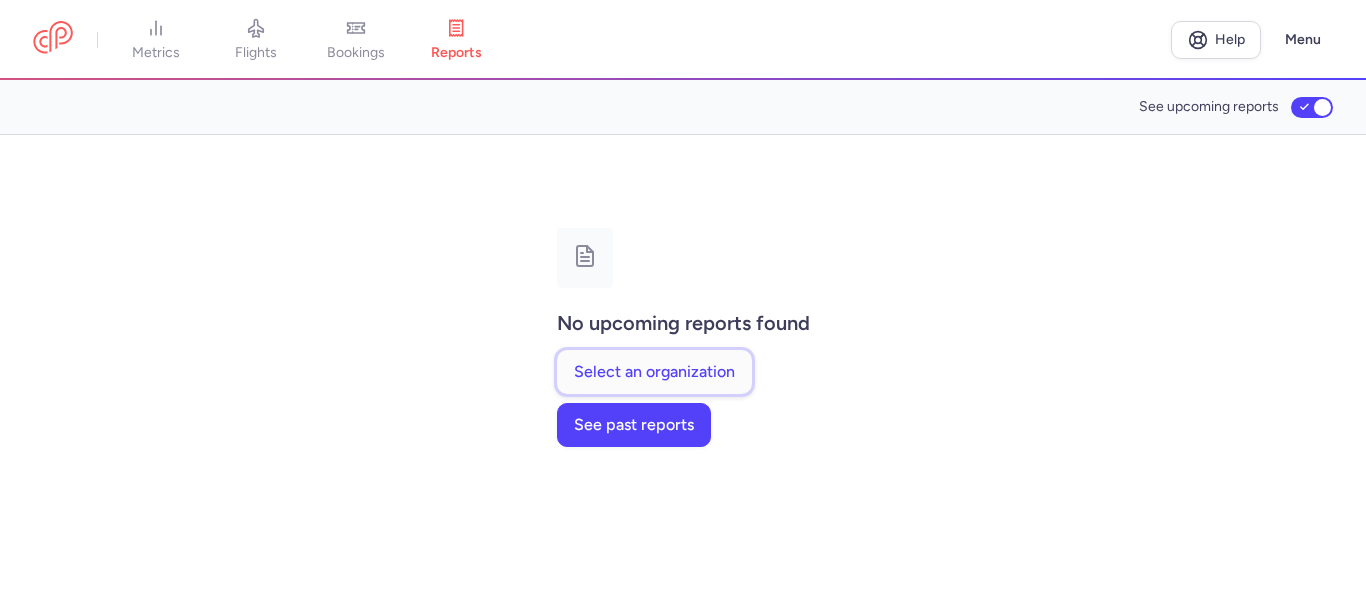 click on "Select an organization" at bounding box center (654, 372) 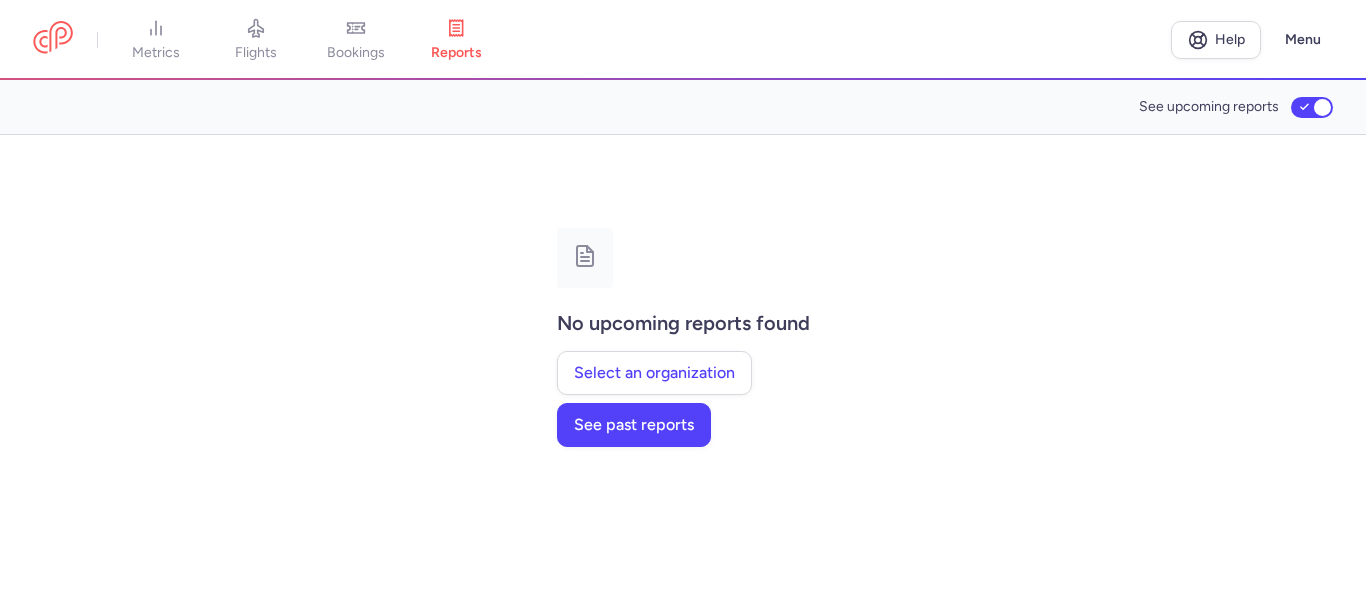 click 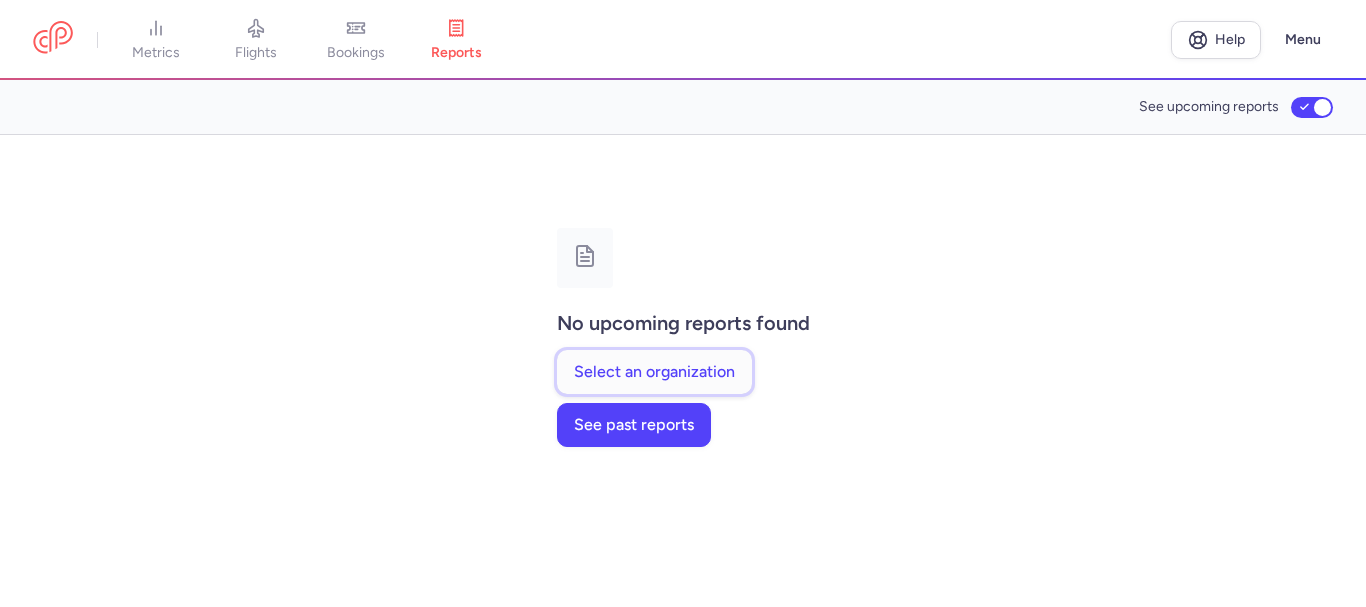 click on "Select an organization" at bounding box center [654, 372] 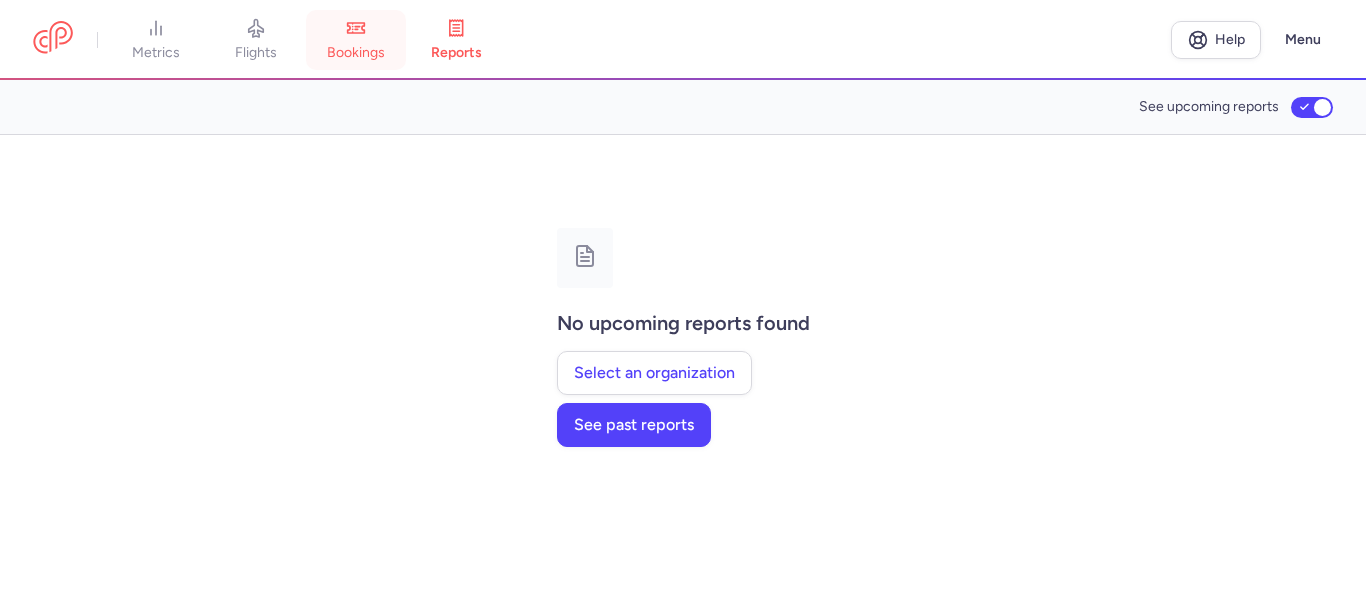 click on "bookings" at bounding box center [356, 53] 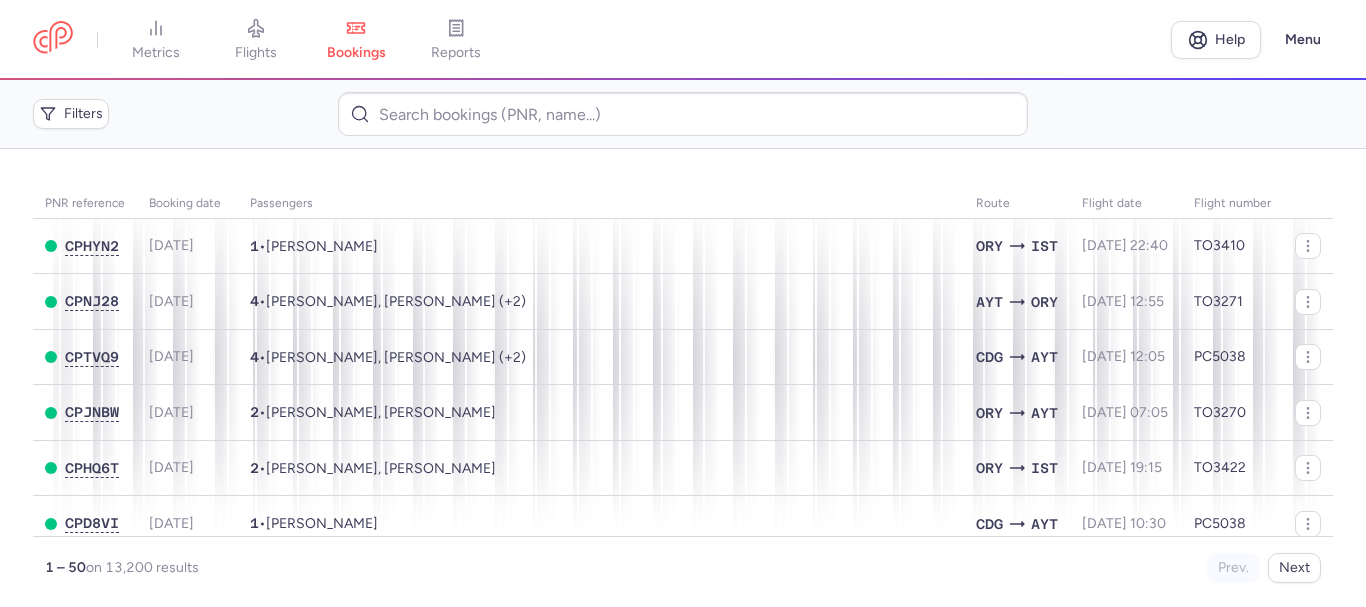 click on "reports" at bounding box center [456, 53] 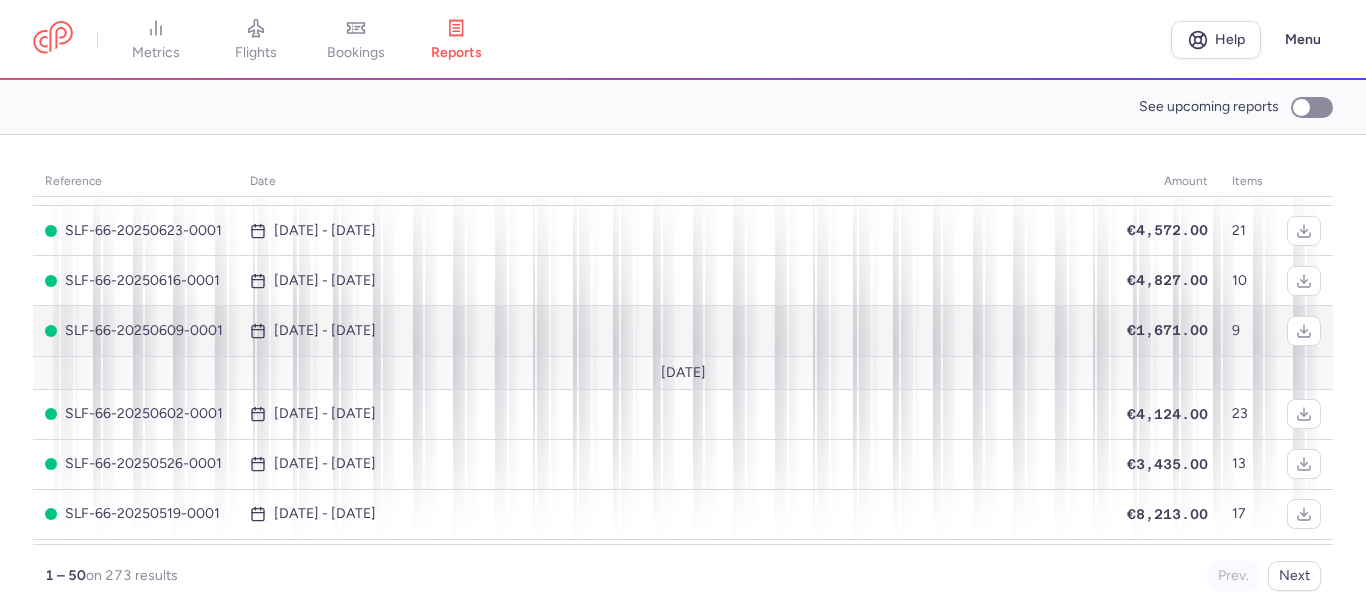 scroll, scrollTop: 0, scrollLeft: 0, axis: both 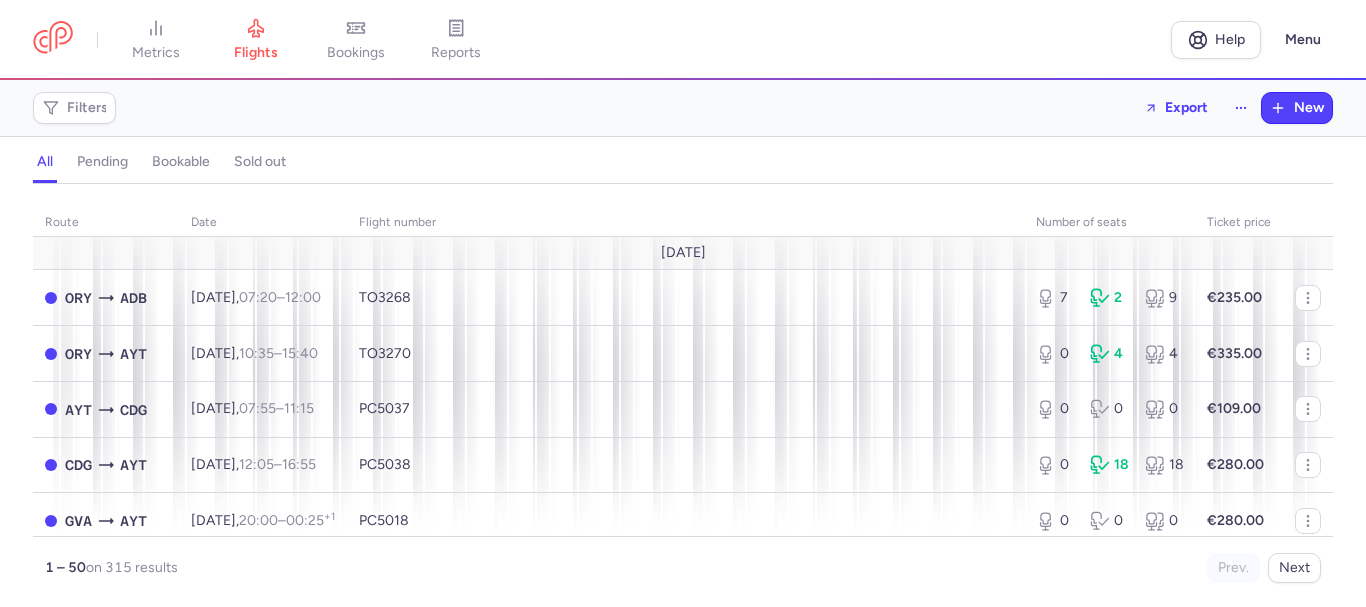 drag, startPoint x: 480, startPoint y: 40, endPoint x: 516, endPoint y: 44, distance: 36.221542 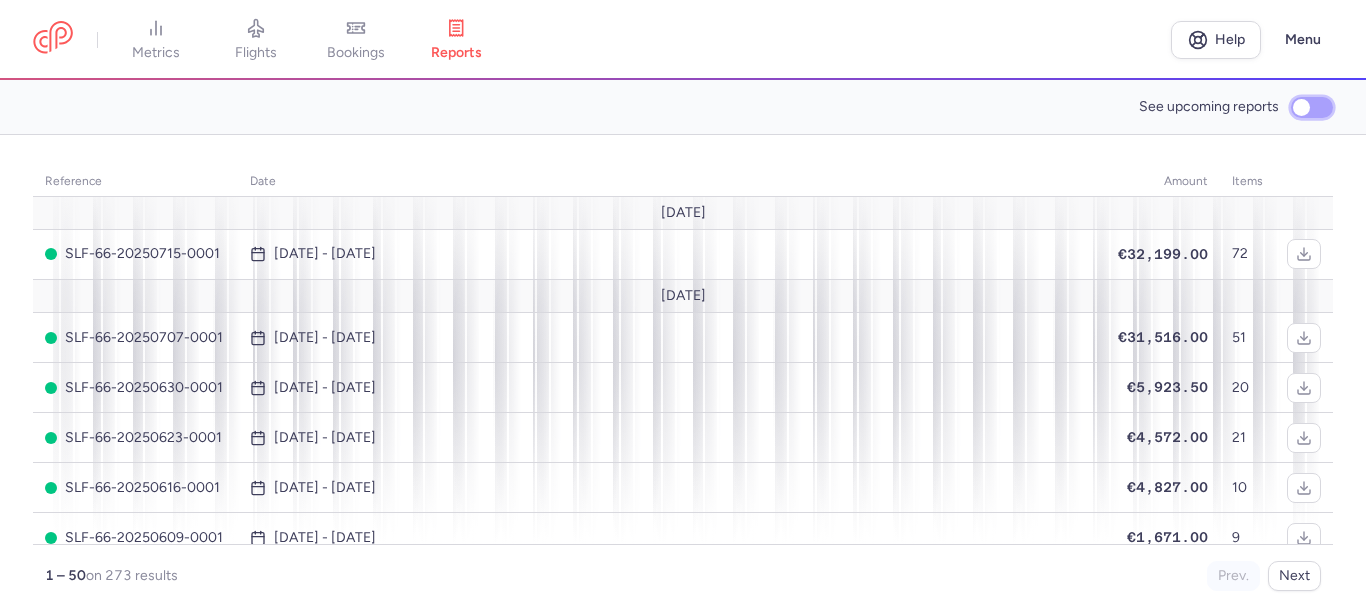 click on "See upcoming reports" at bounding box center (1312, 107) 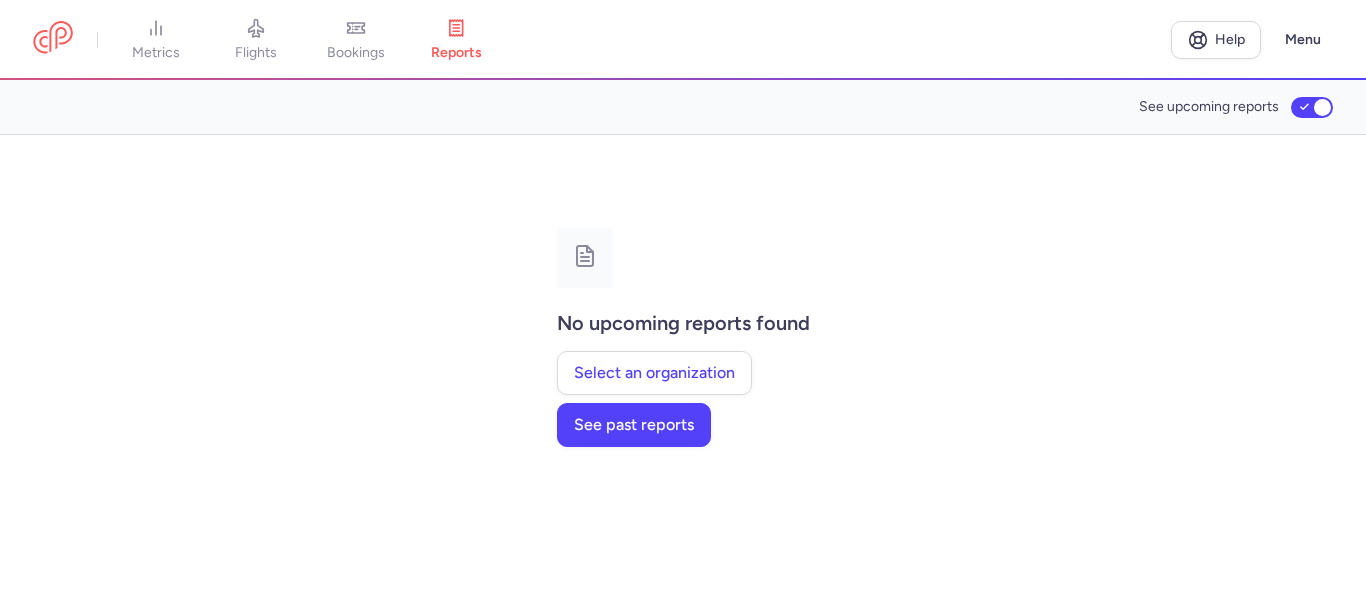 click 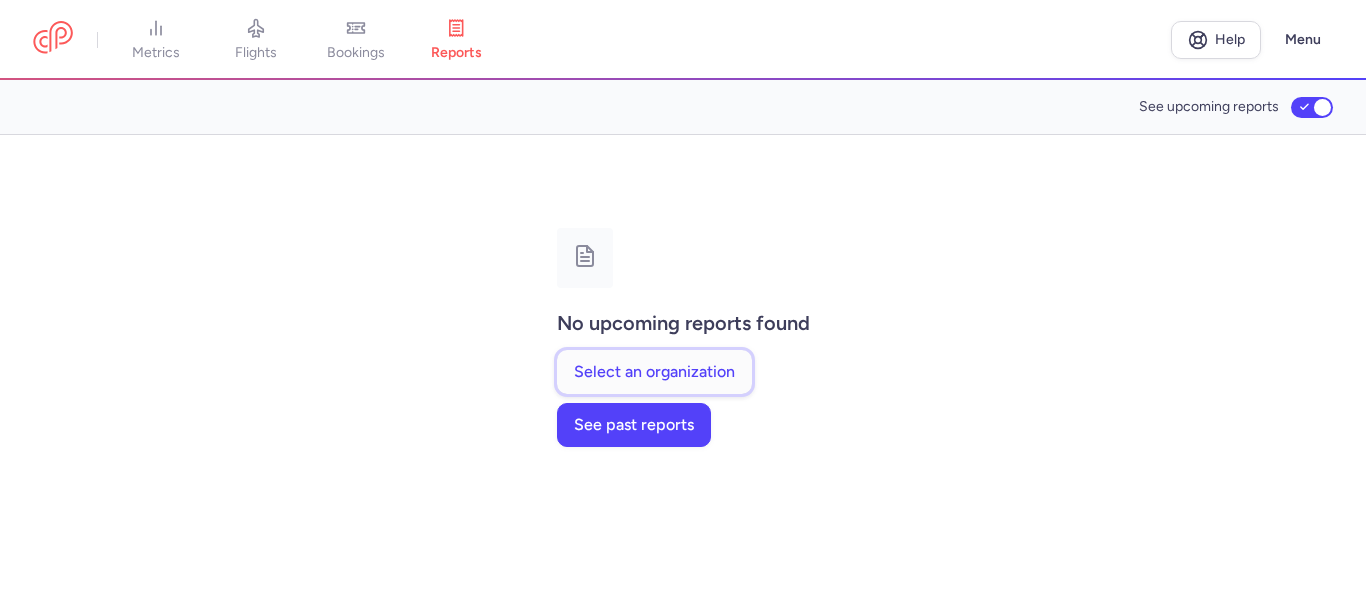 click on "Select an organization" at bounding box center (654, 372) 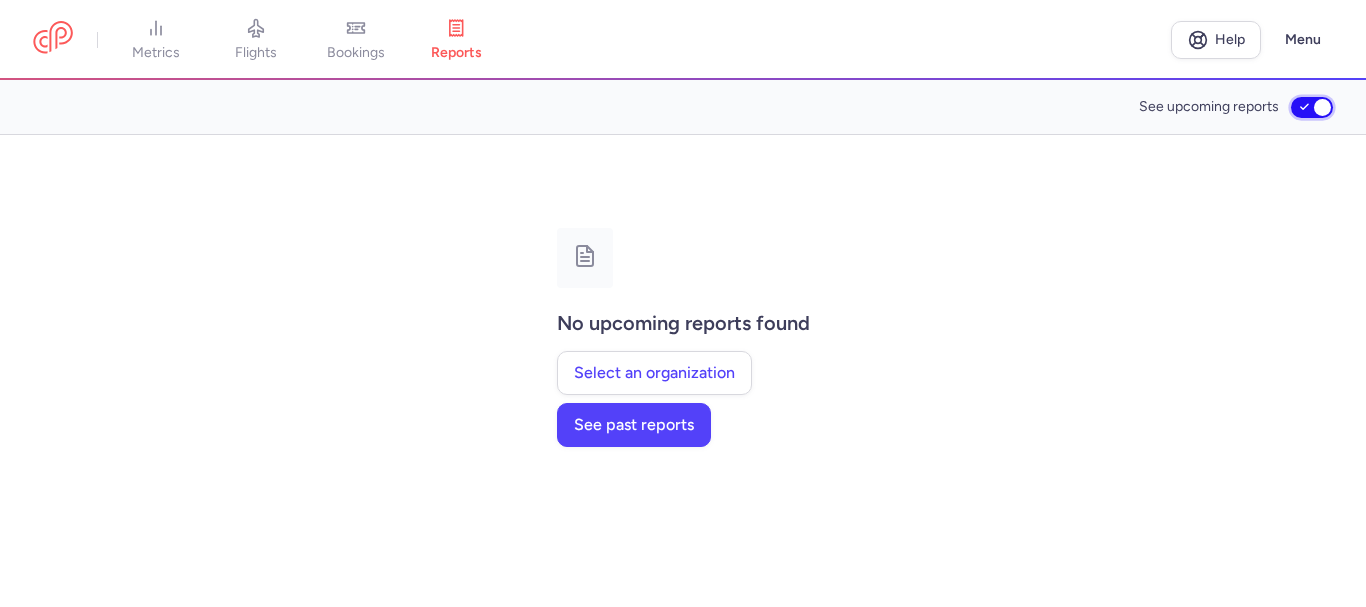 click on "See upcoming reports" at bounding box center [1312, 107] 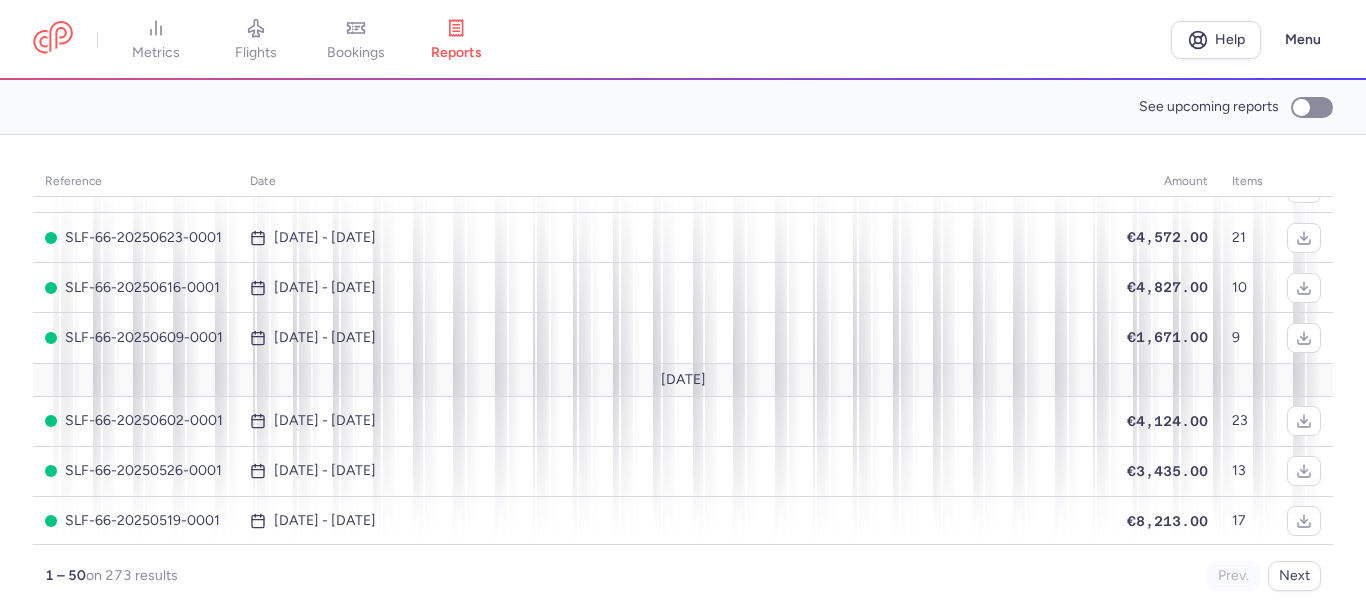 scroll, scrollTop: 0, scrollLeft: 0, axis: both 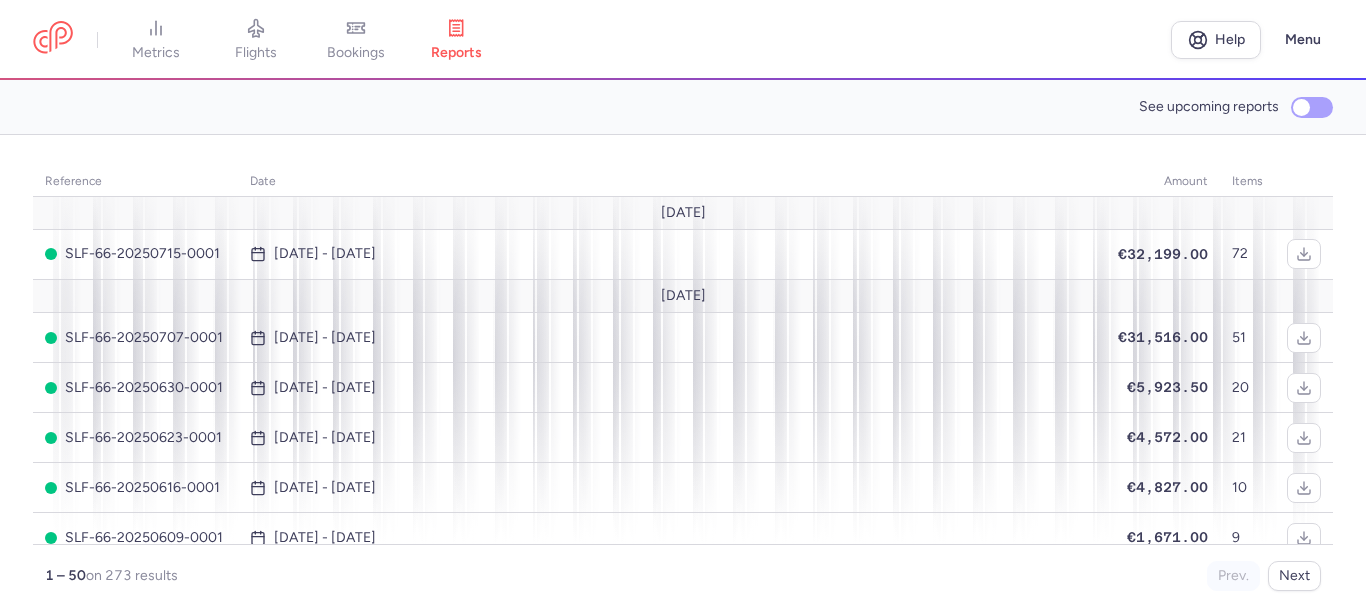 click on "See upcoming reports" 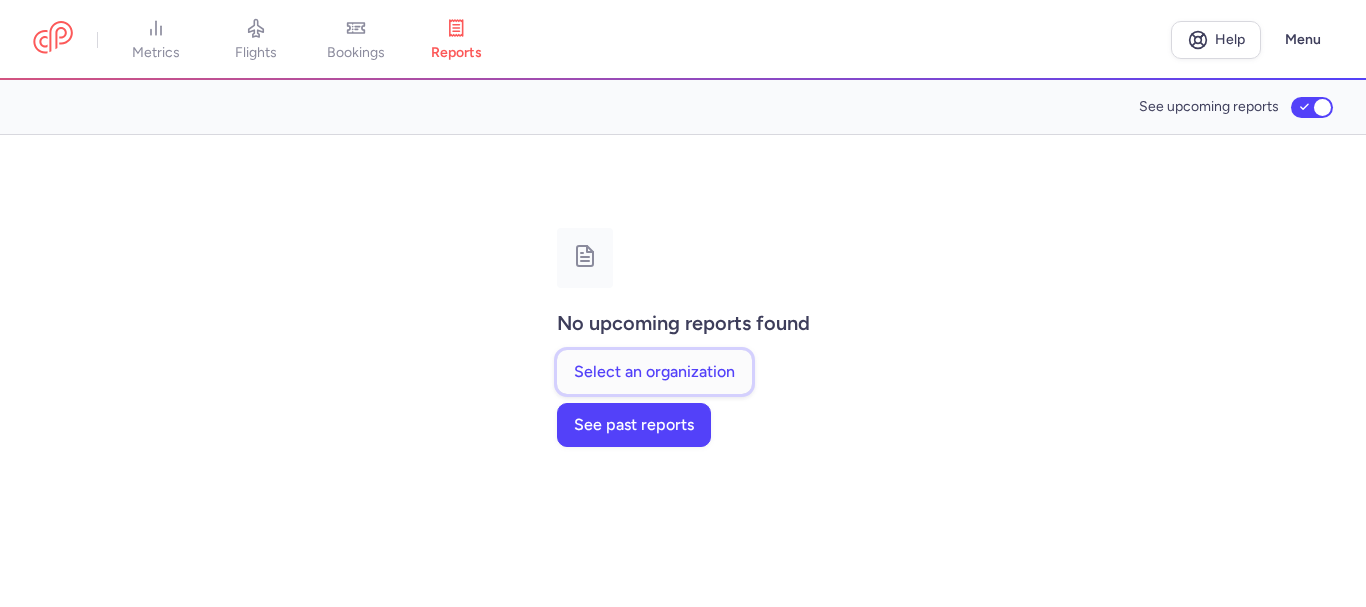 click on "Select an organization" at bounding box center (654, 372) 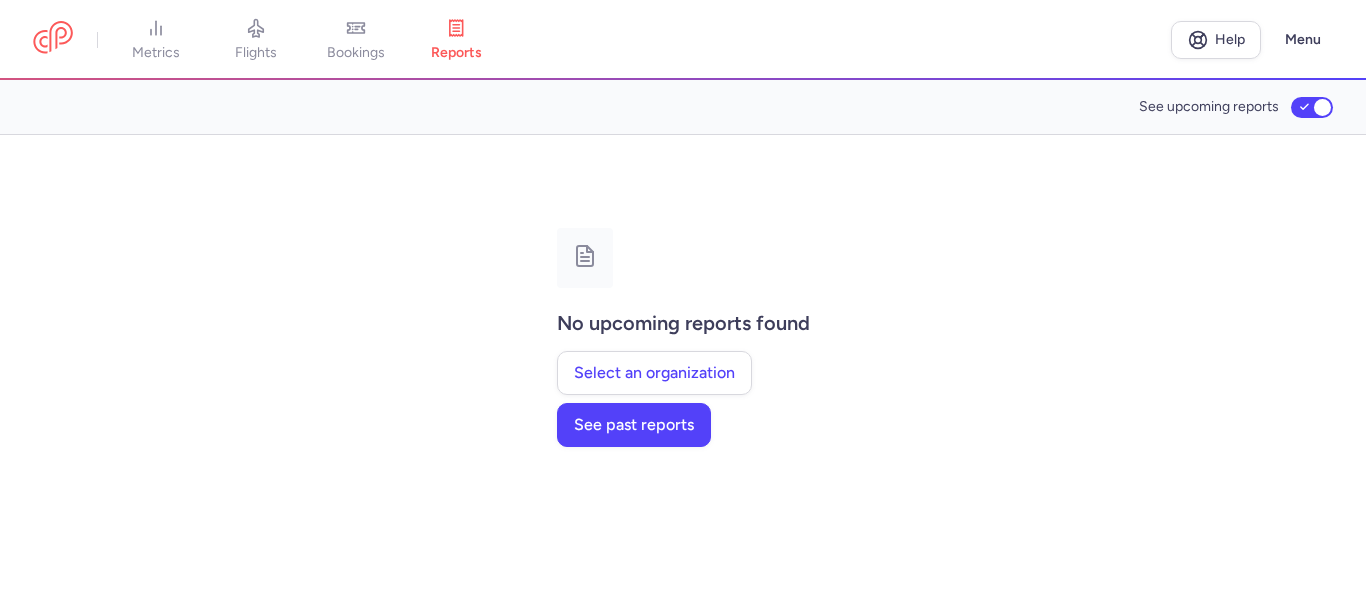 click 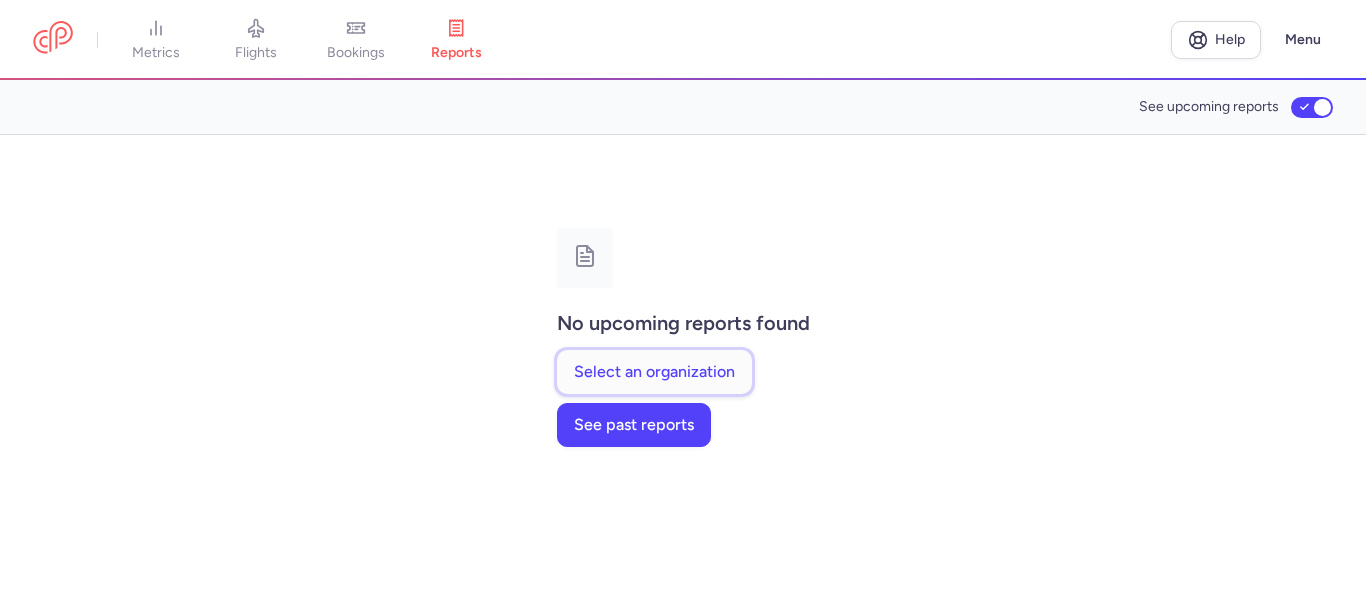 click on "Select an organization" at bounding box center (654, 372) 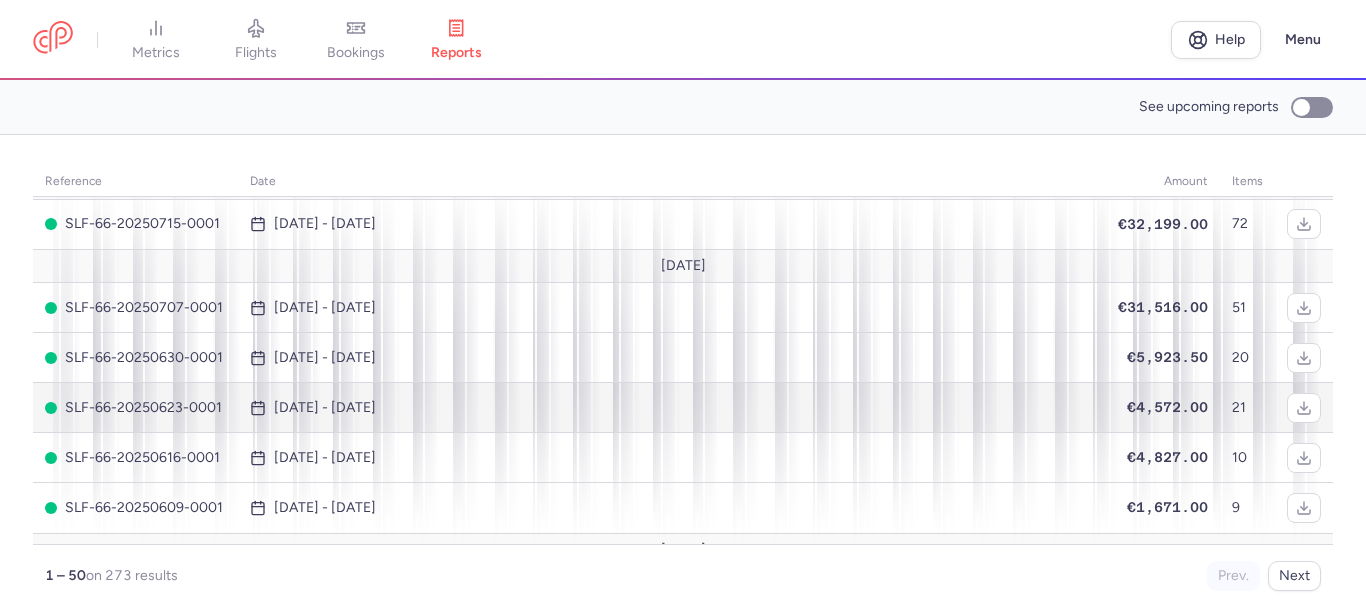 scroll, scrollTop: 0, scrollLeft: 0, axis: both 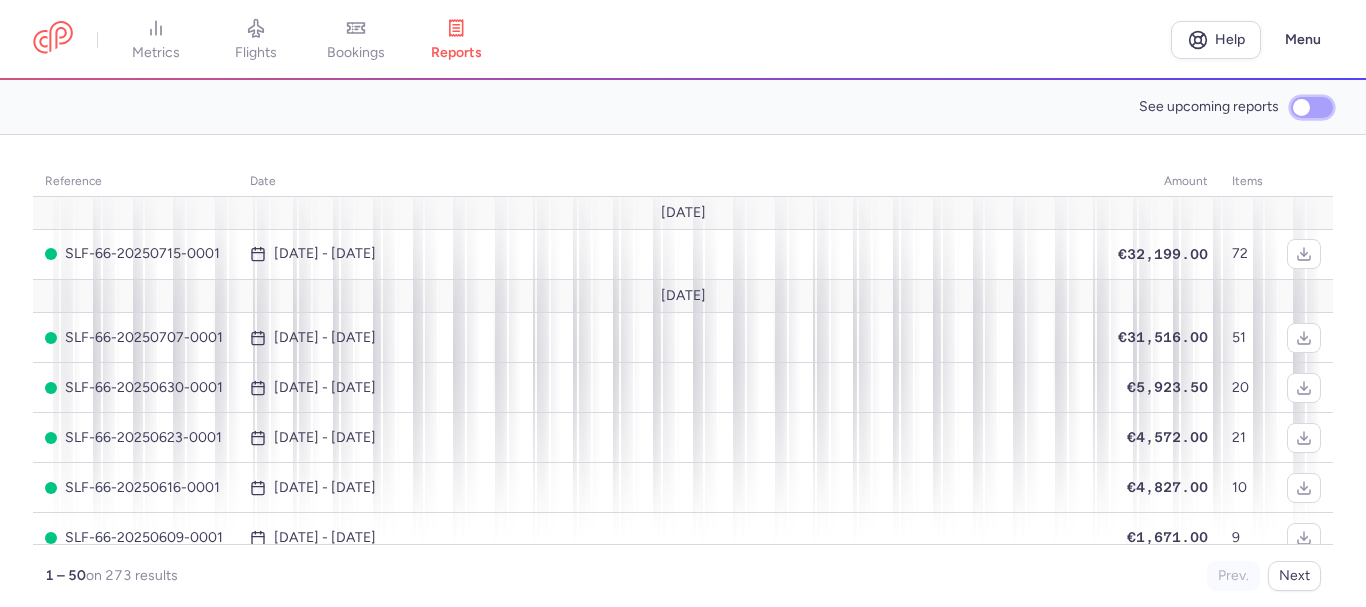 click on "See upcoming reports" at bounding box center (1312, 107) 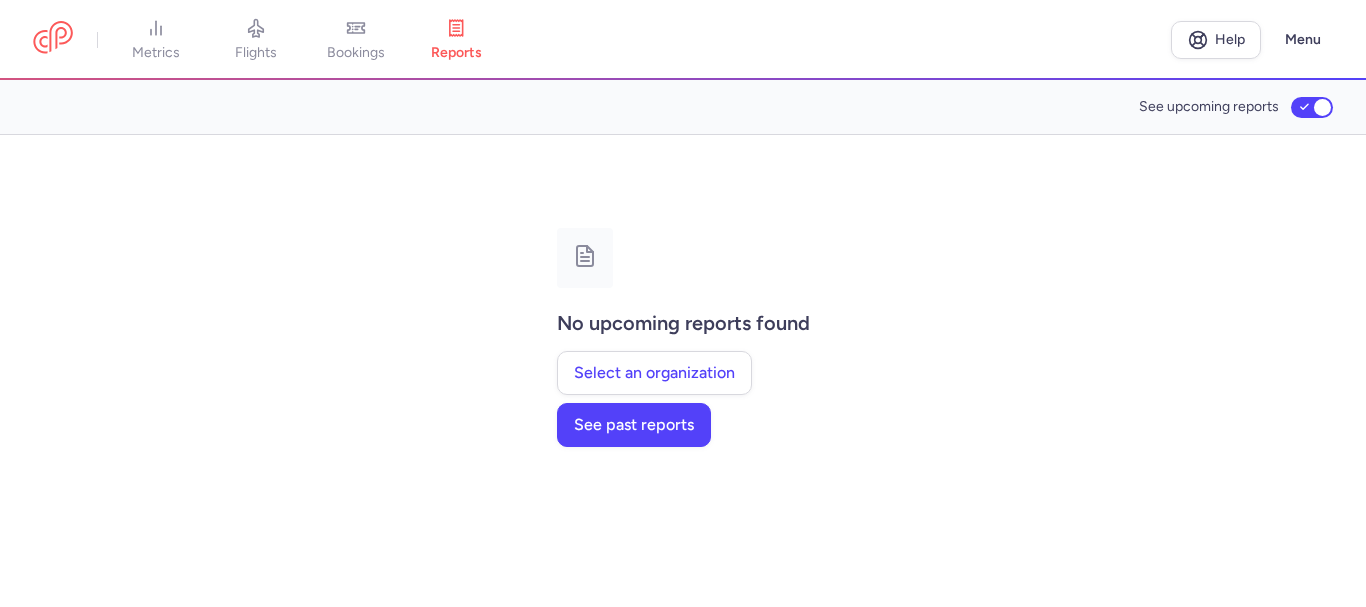 click at bounding box center [585, 258] 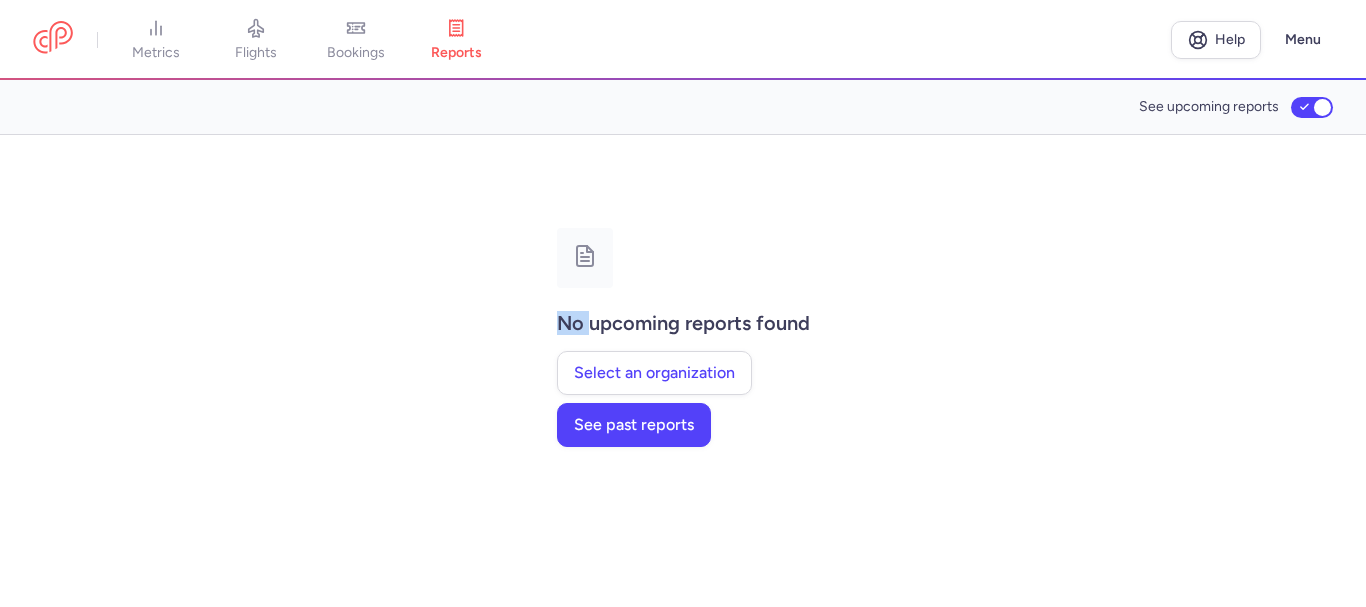 click at bounding box center (585, 258) 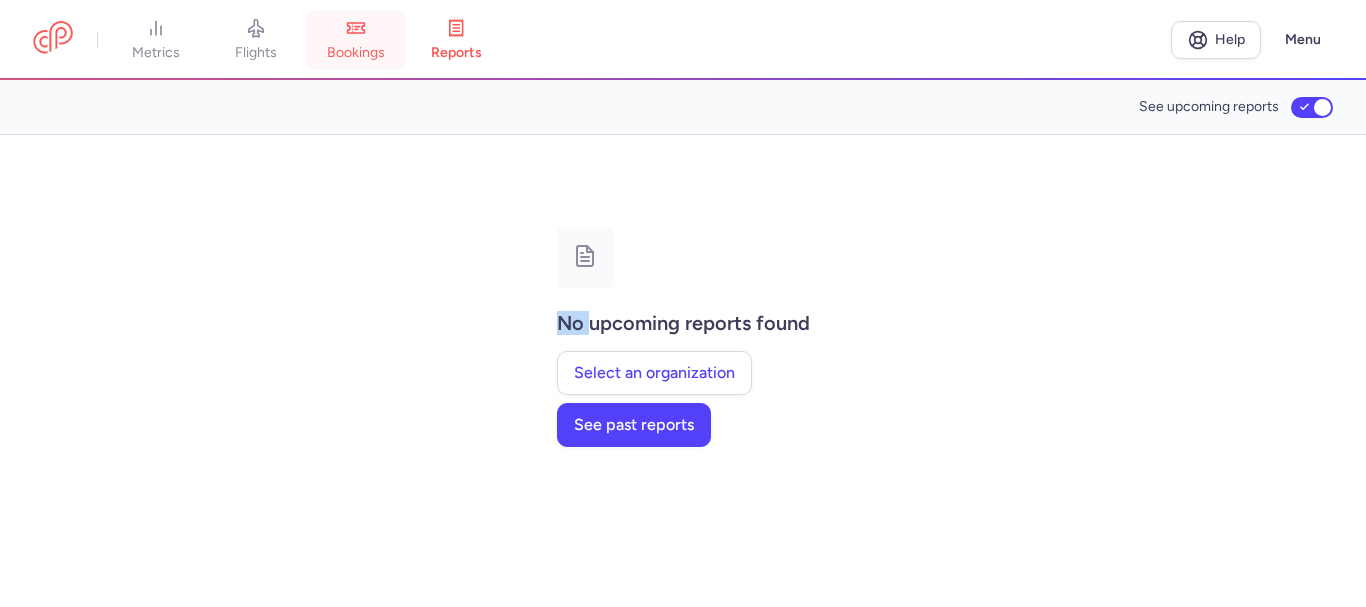 click on "bookings" at bounding box center (356, 53) 